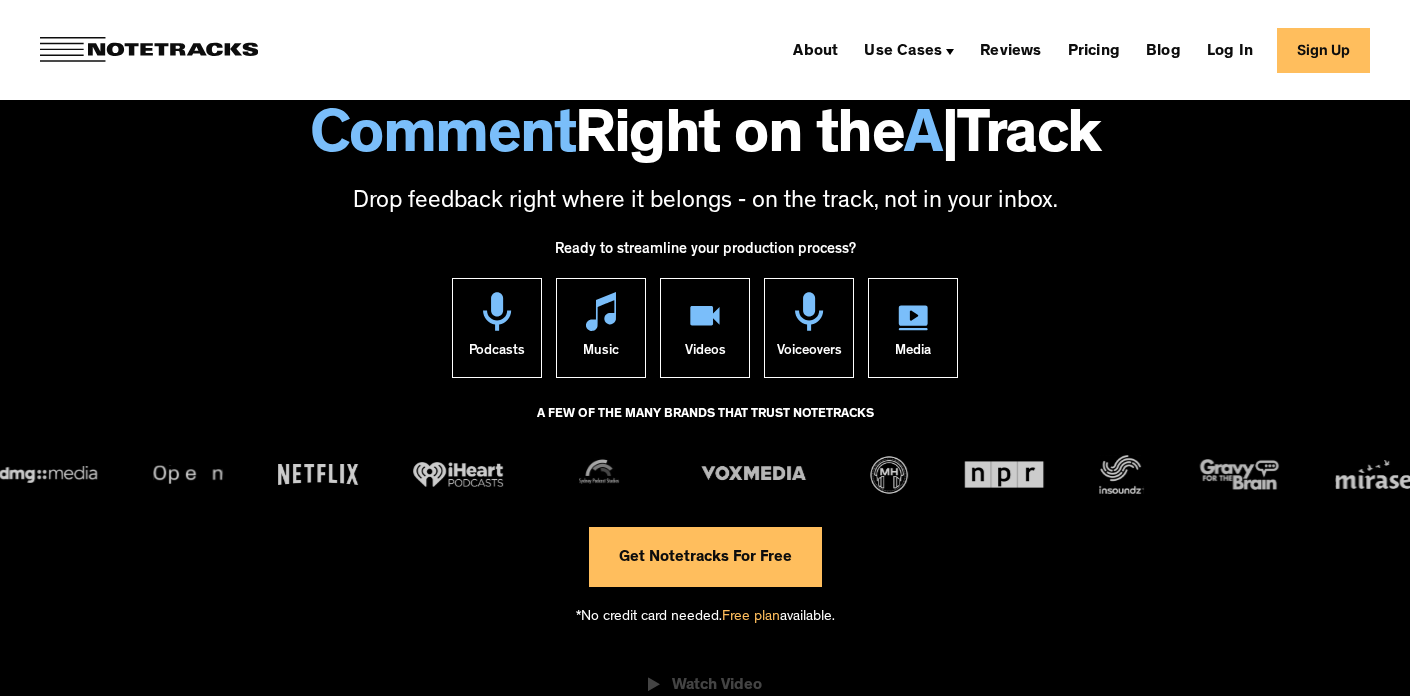 scroll, scrollTop: 71, scrollLeft: 0, axis: vertical 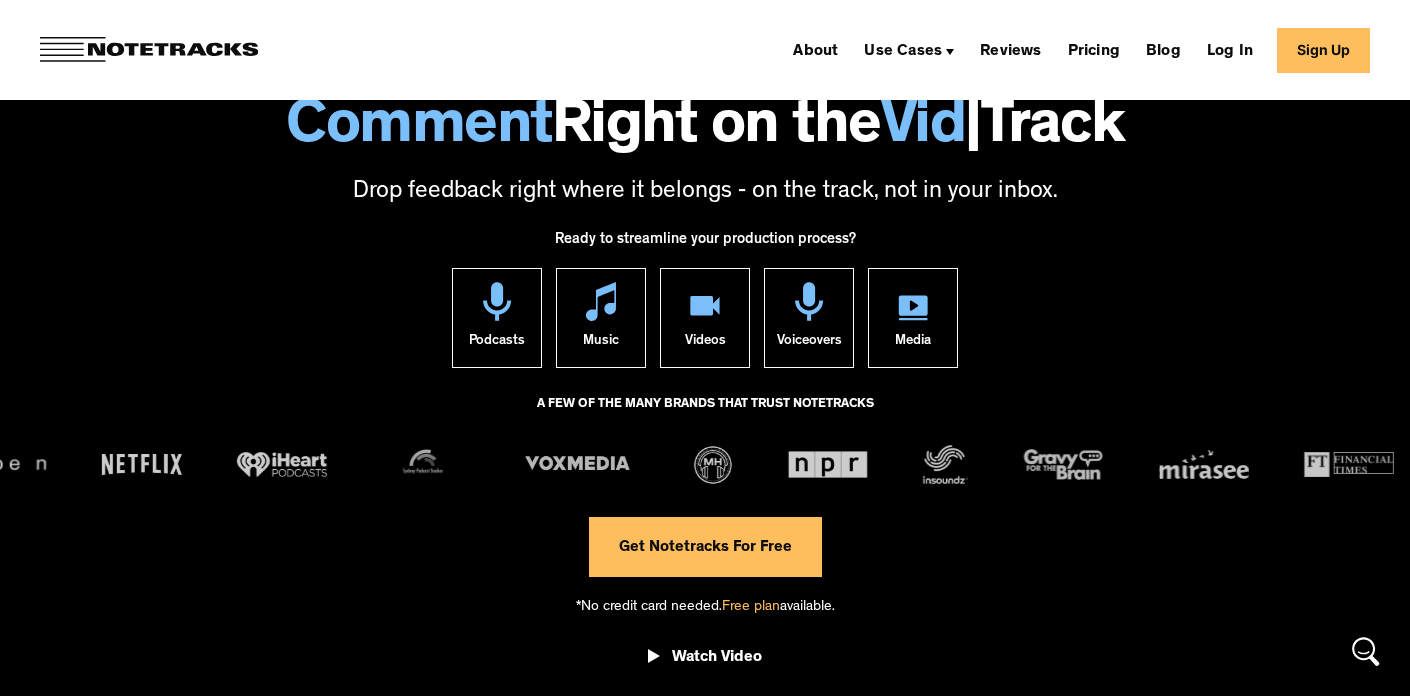 click on "Get Notetracks For Free" at bounding box center [705, 547] 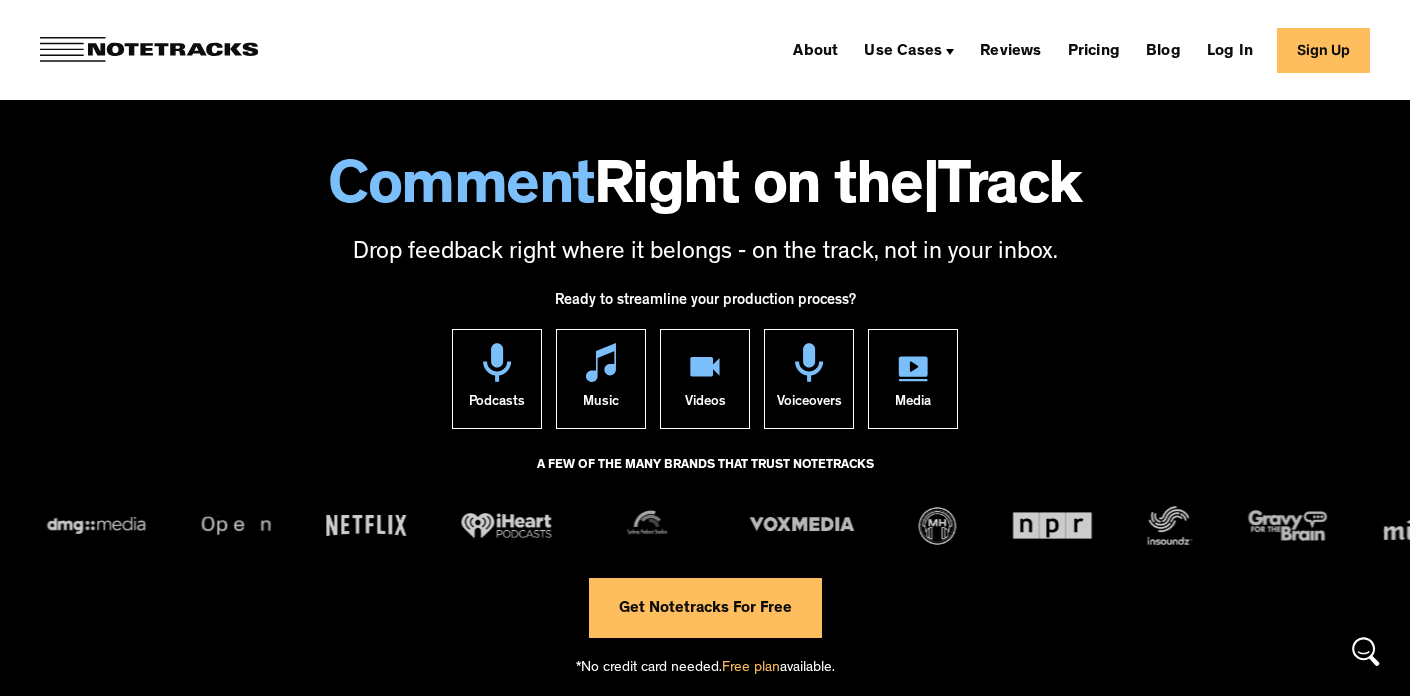 scroll, scrollTop: 0, scrollLeft: 0, axis: both 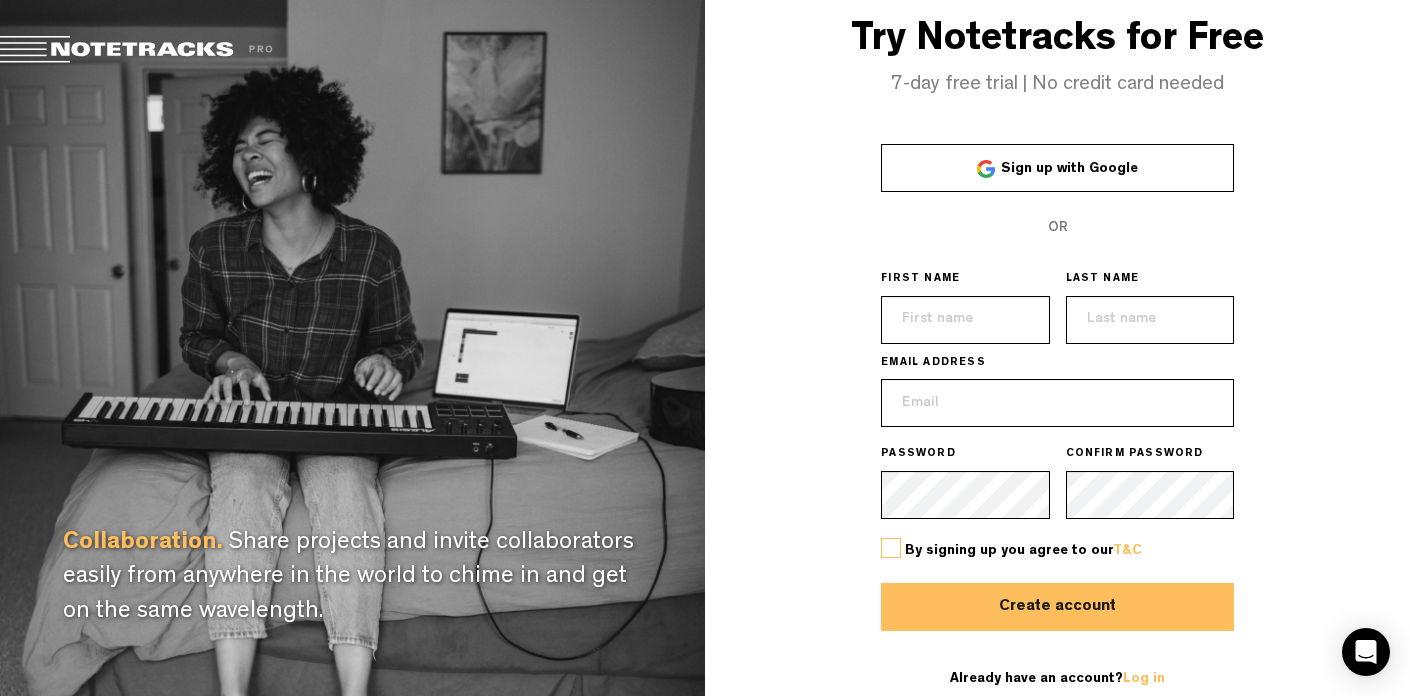 click on "Sign up with Google" at bounding box center (1057, 168) 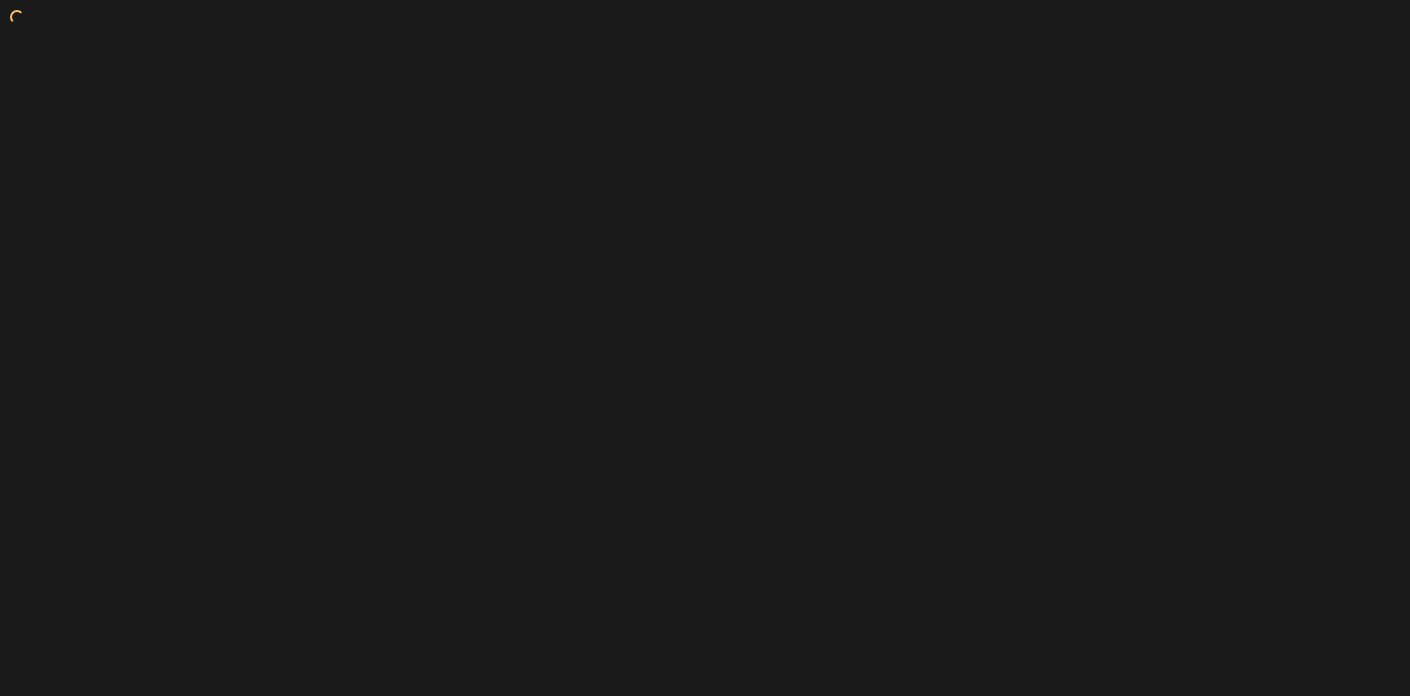 scroll, scrollTop: 0, scrollLeft: 0, axis: both 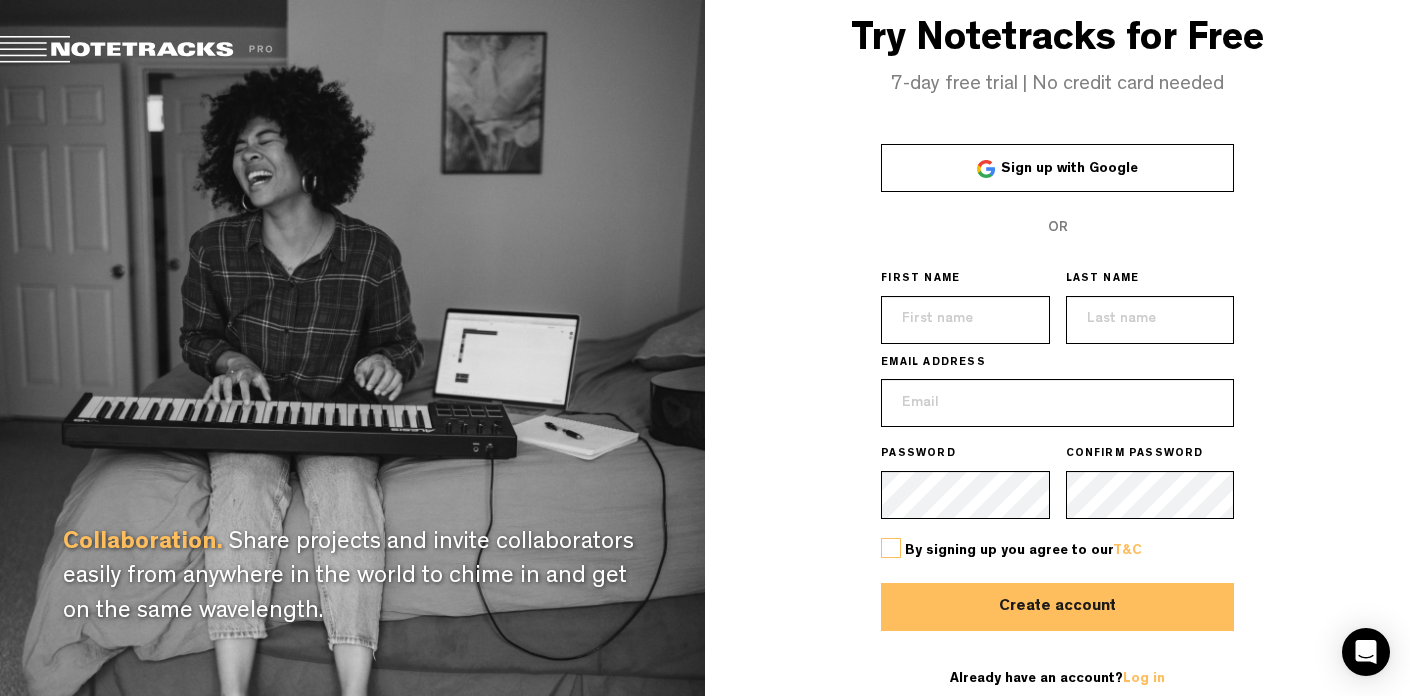 click on "Sign up with Google" at bounding box center [1057, 168] 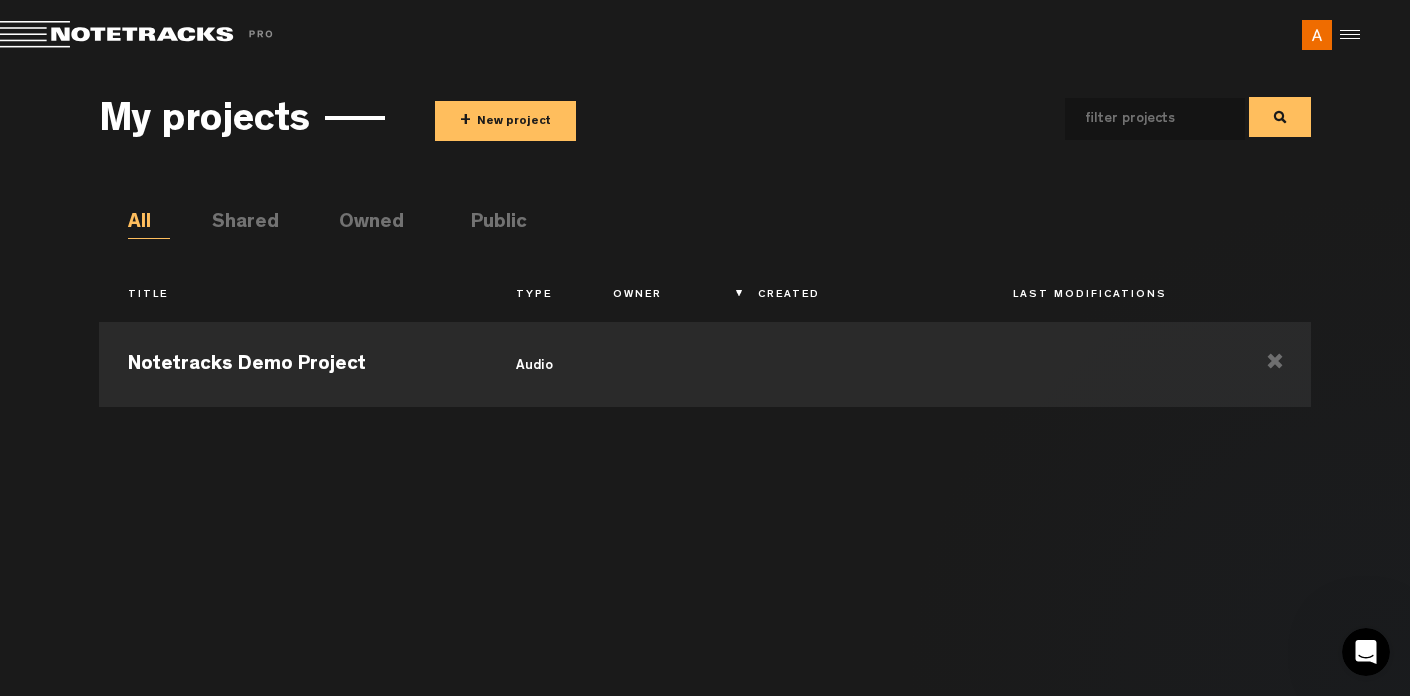 scroll, scrollTop: 0, scrollLeft: 0, axis: both 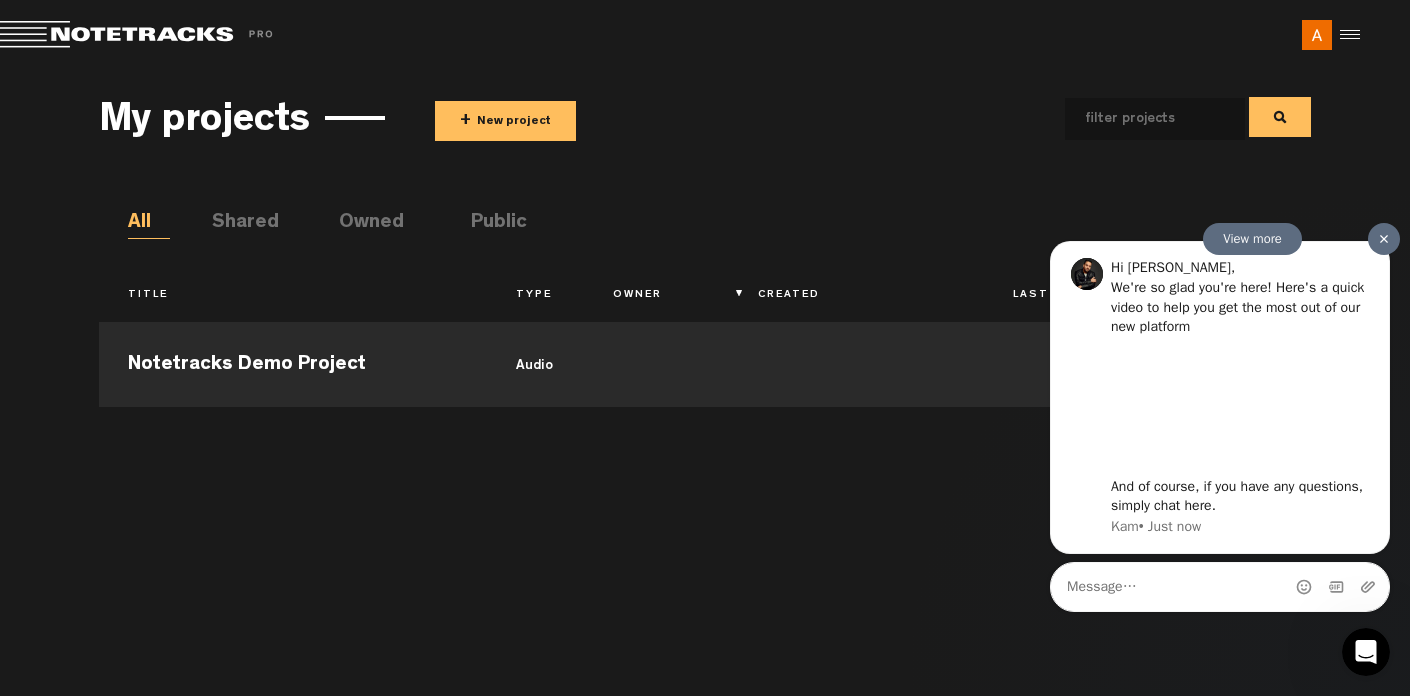 click at bounding box center [1384, 239] 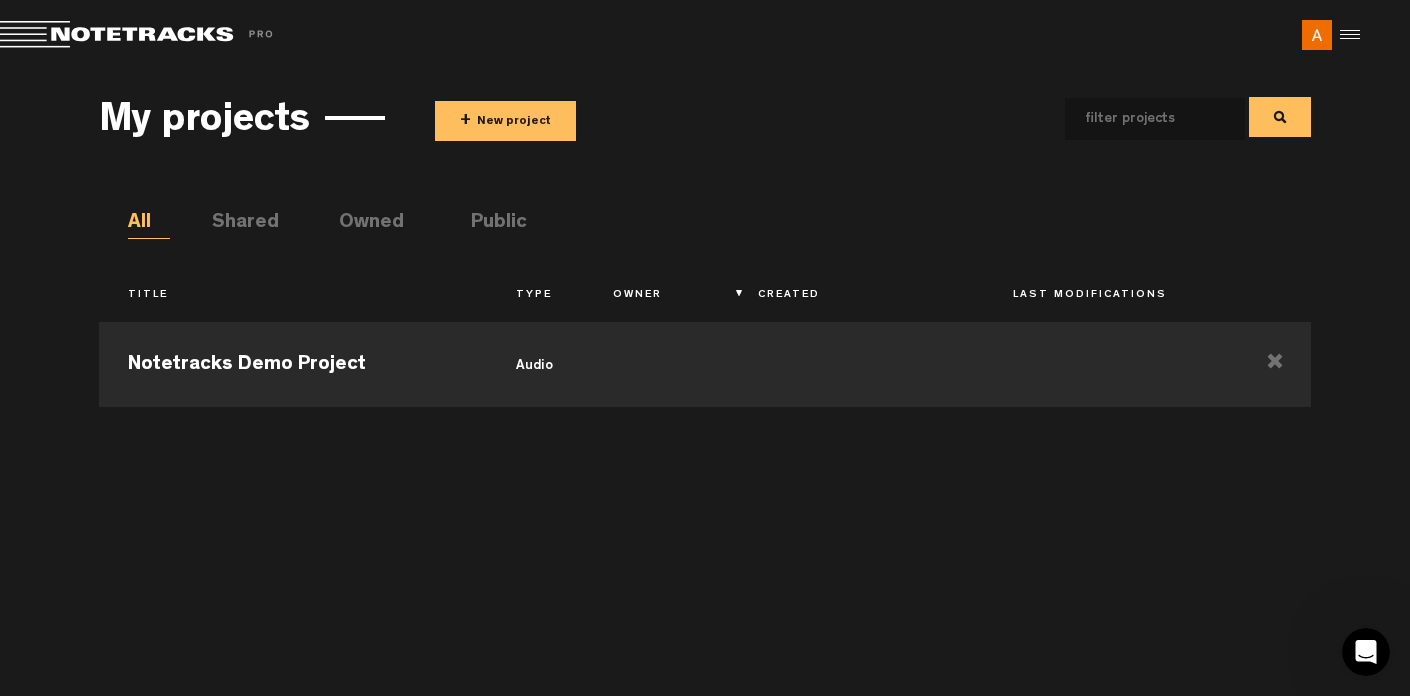 click on "Notetracks Demo Project
audio" at bounding box center [705, 494] 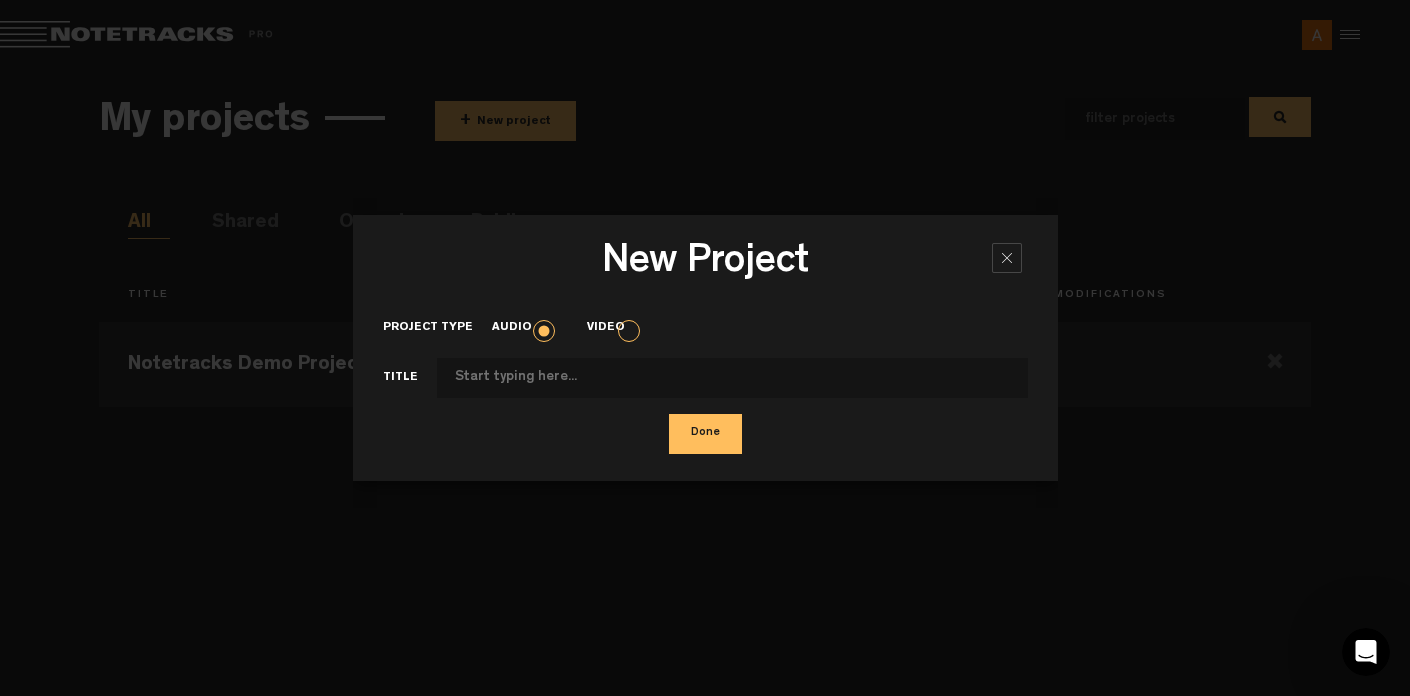 click on "Video" at bounding box center [615, 328] 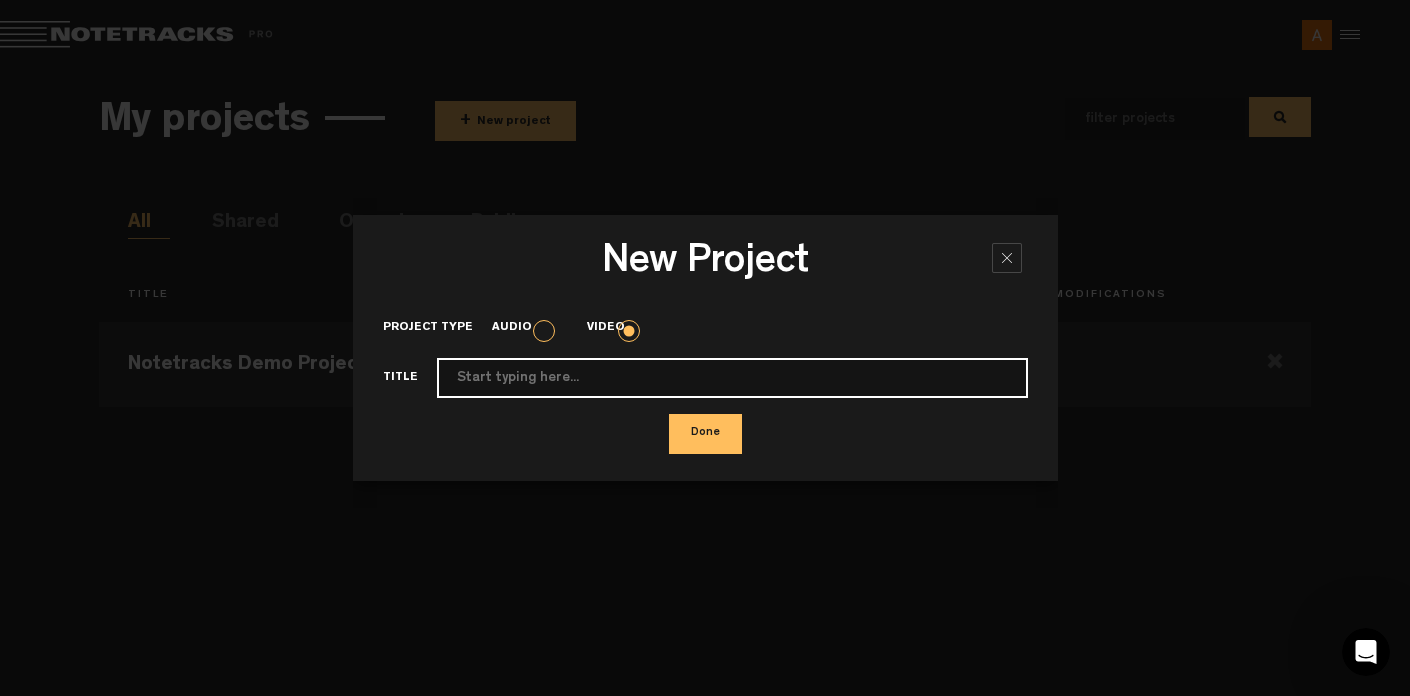 click on "Project type" at bounding box center (732, 378) 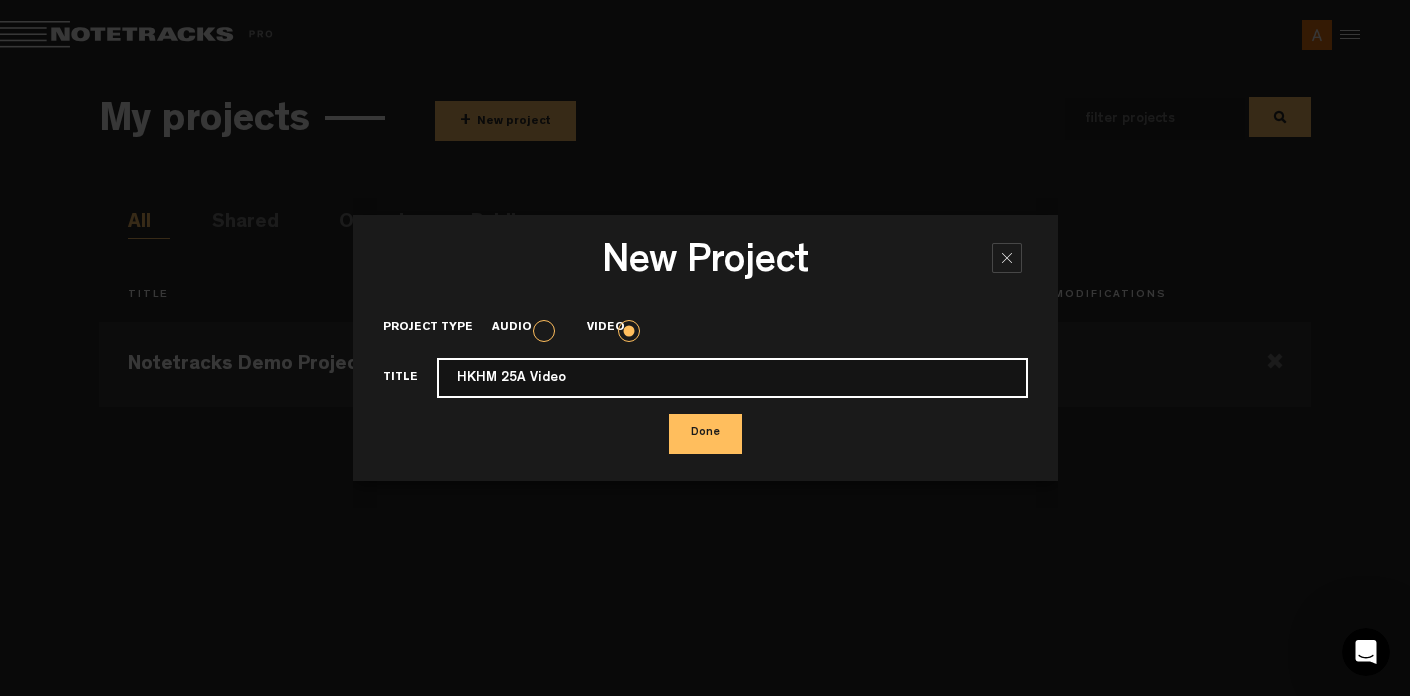 type on "HKHM 25A Video" 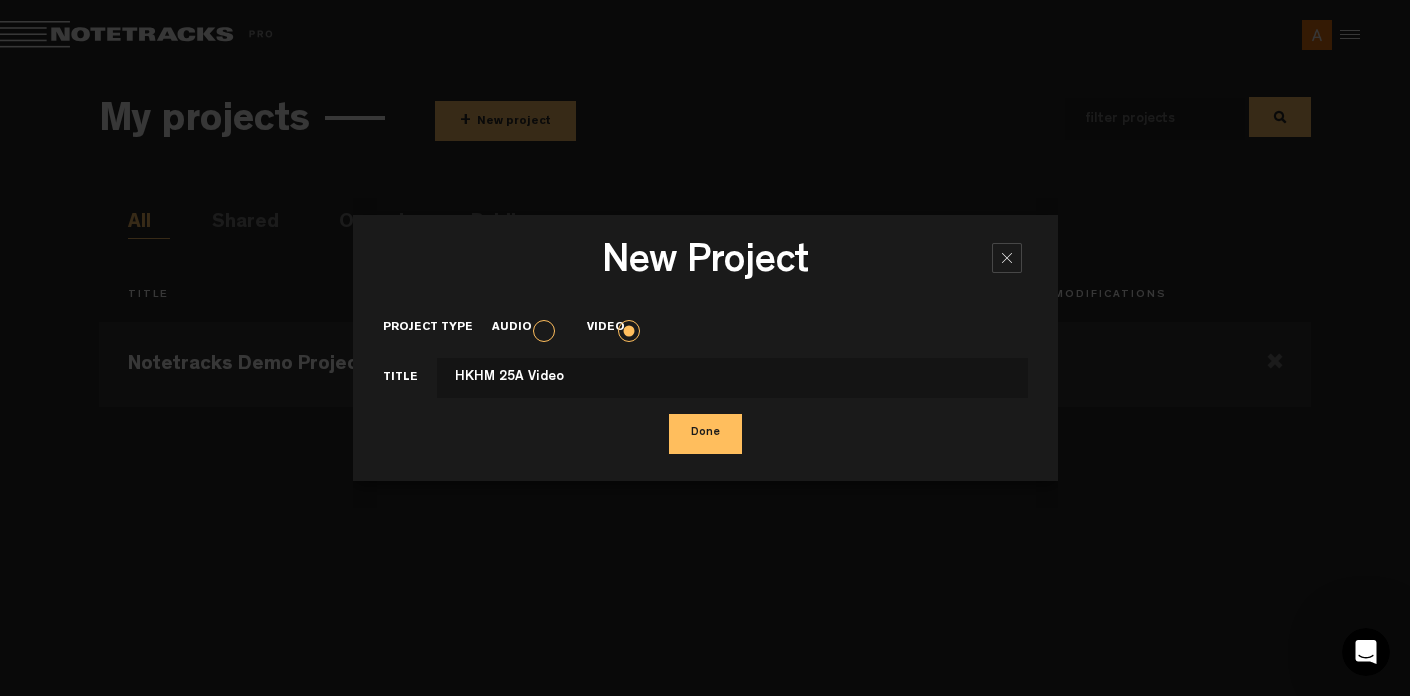 click on "Done" at bounding box center [705, 434] 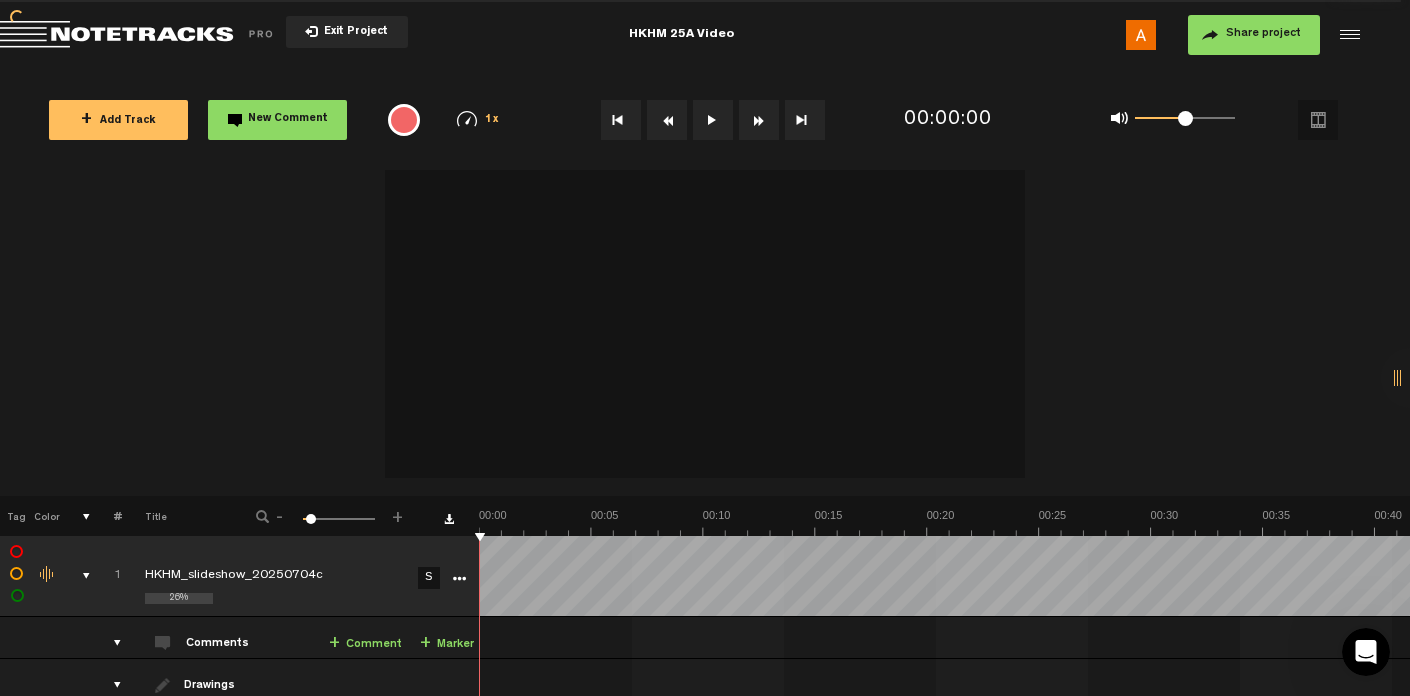 click at bounding box center [705, 318] 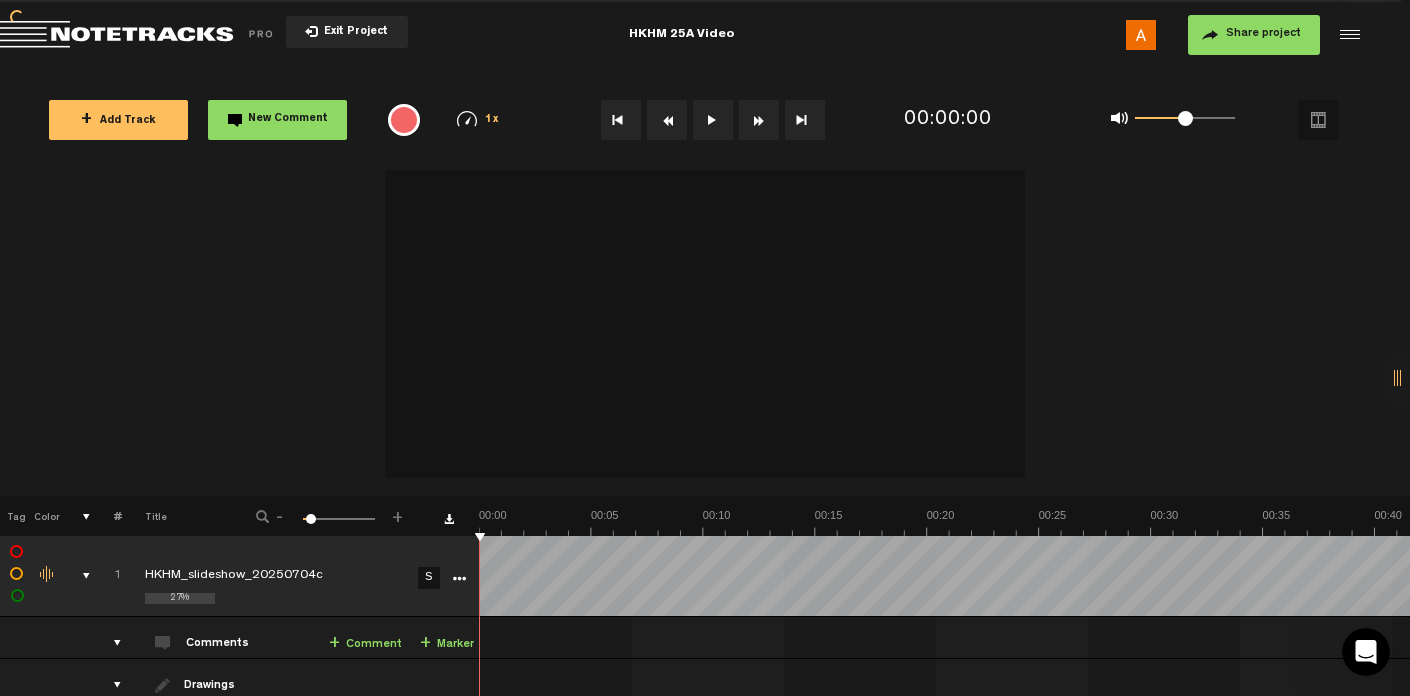click at bounding box center [713, 120] 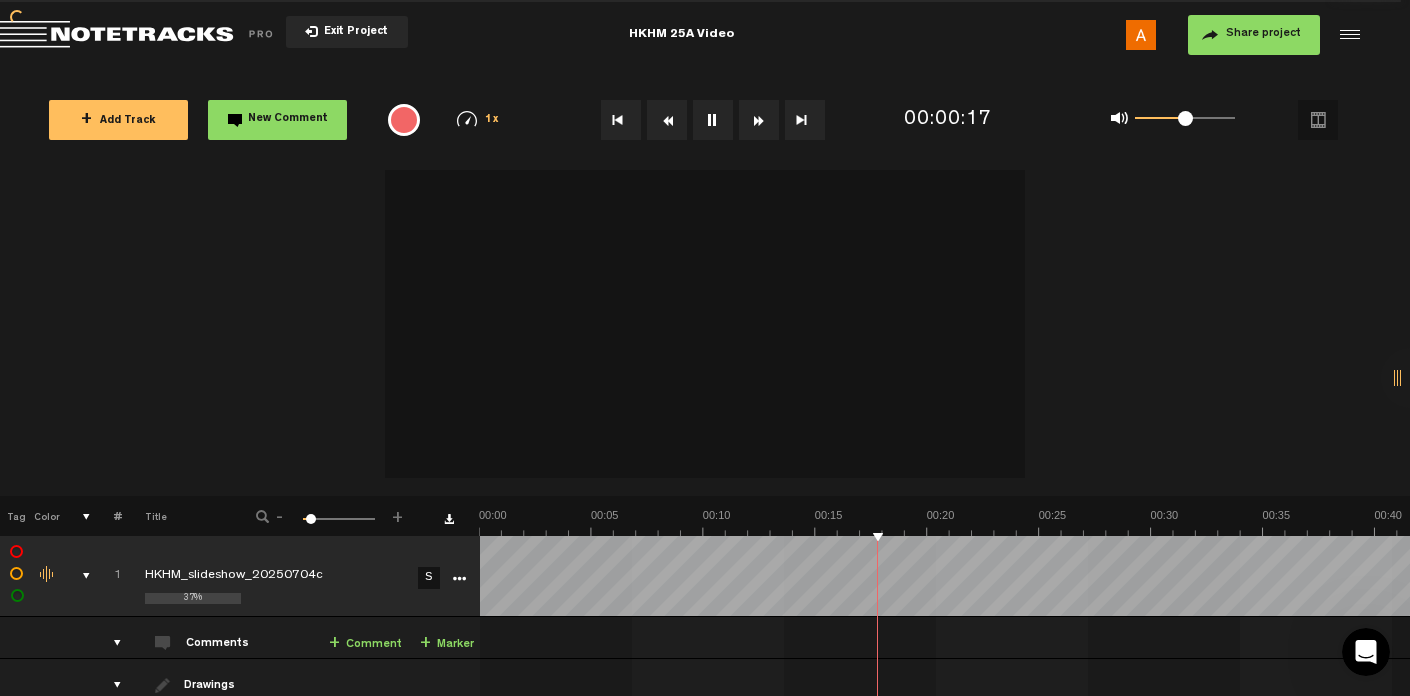 click at bounding box center (705, 318) 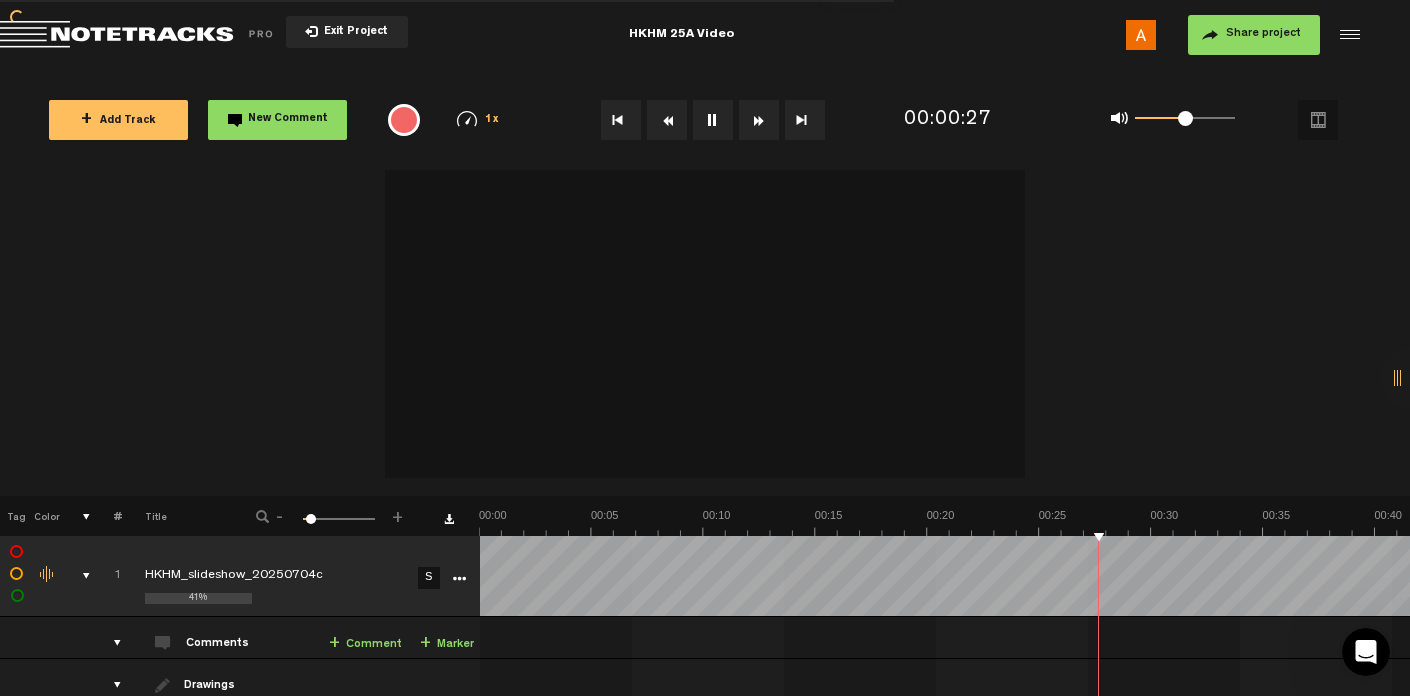 scroll, scrollTop: 0, scrollLeft: 16, axis: horizontal 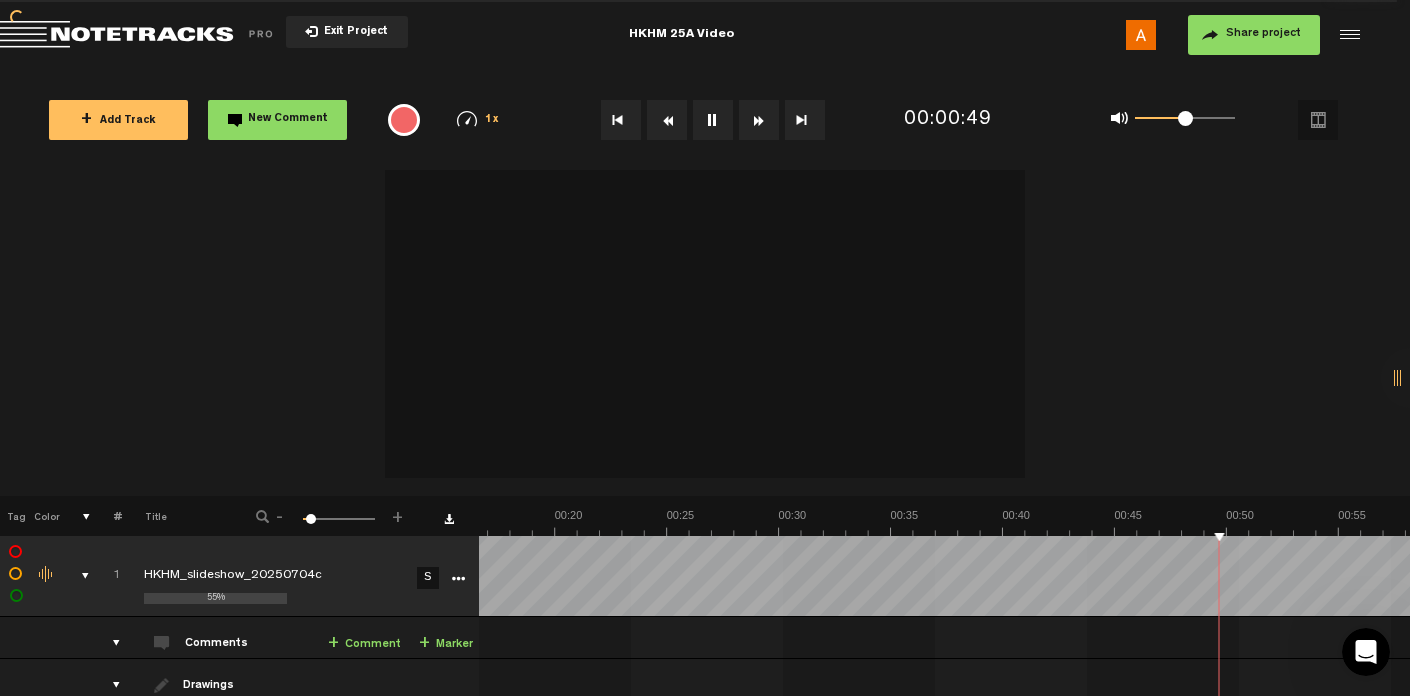 click at bounding box center (458, 579) 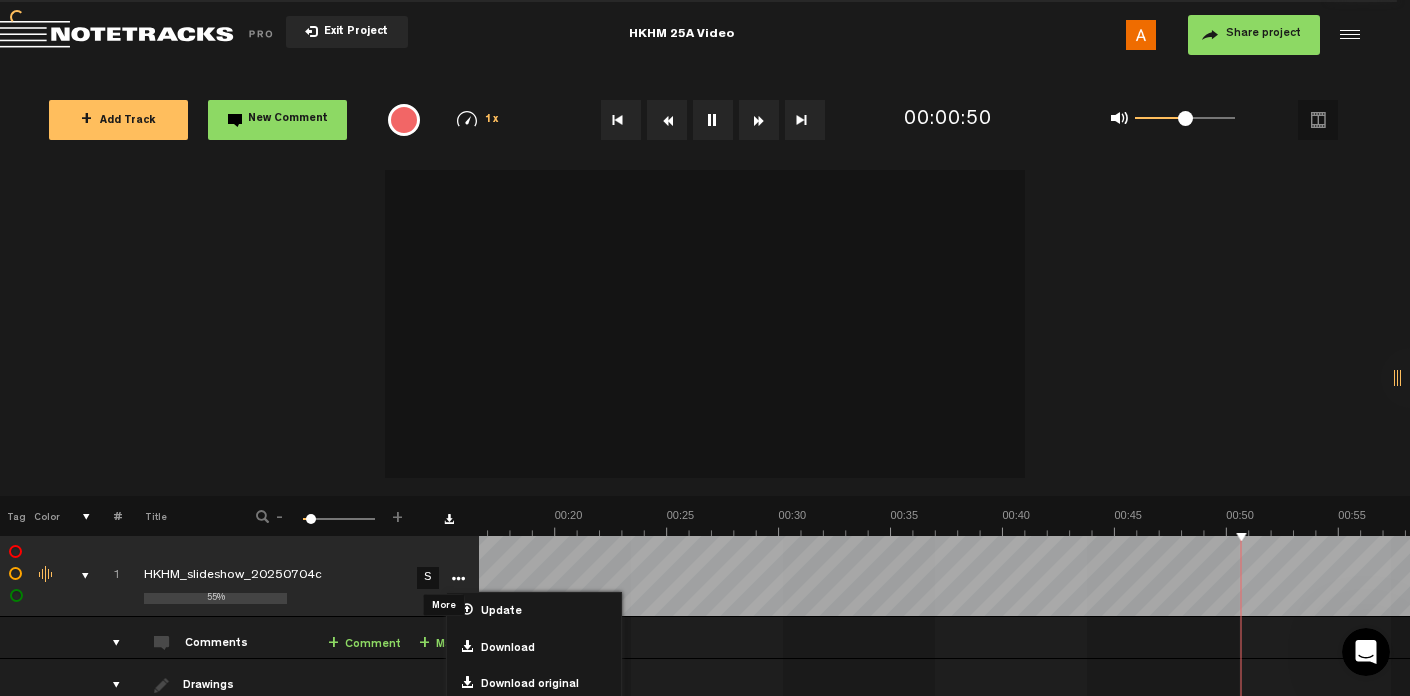 click at bounding box center (458, 579) 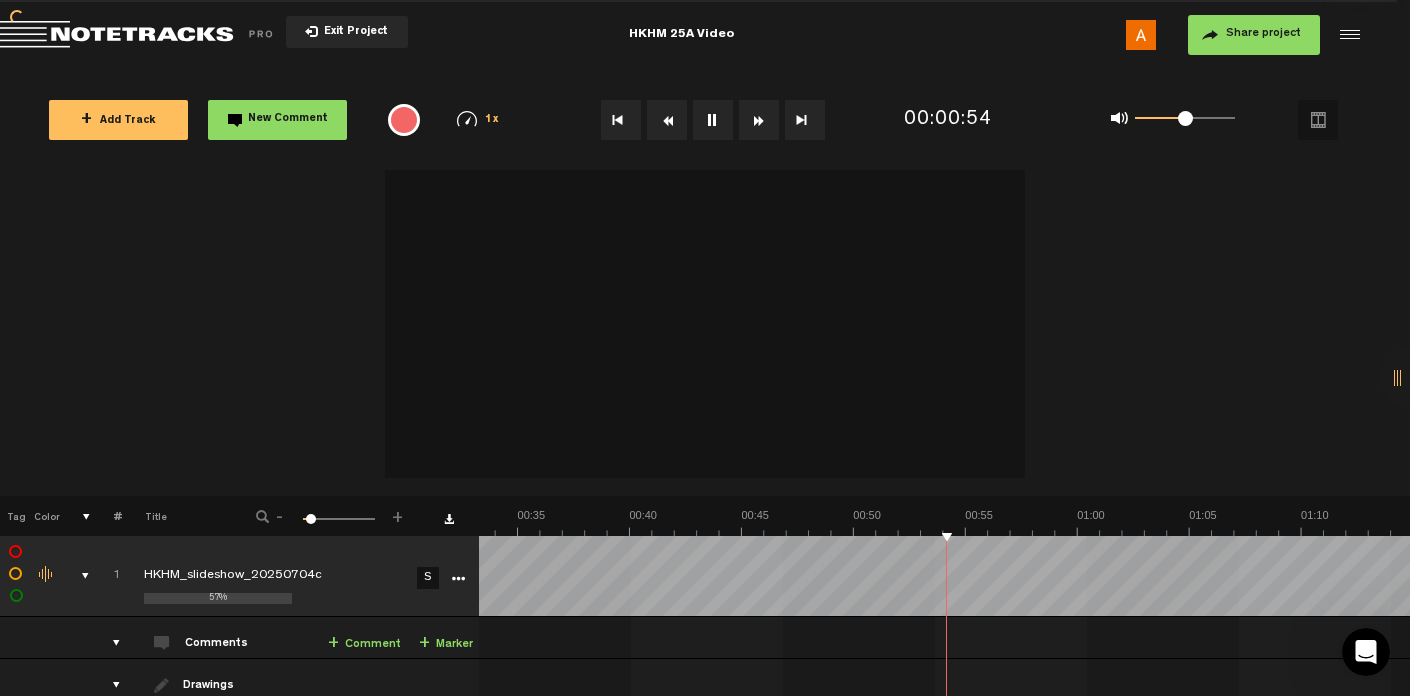 scroll, scrollTop: 0, scrollLeft: 745, axis: horizontal 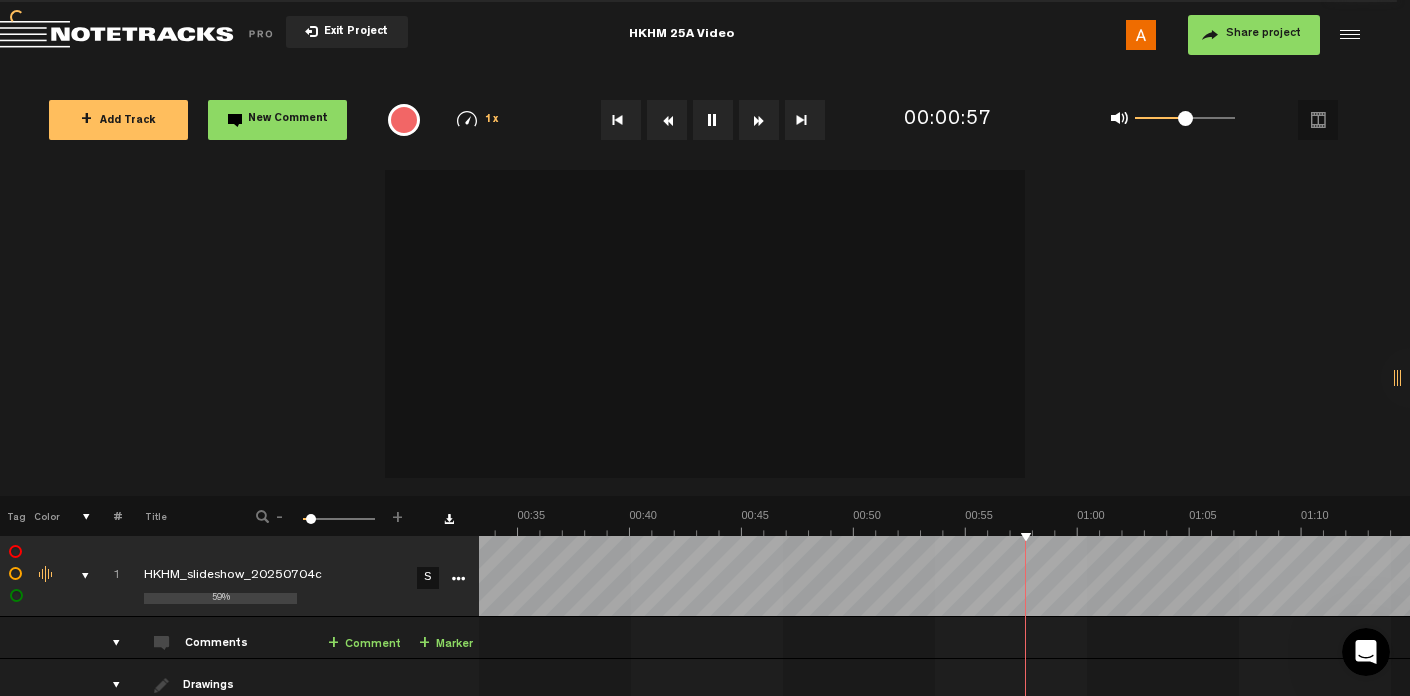 click at bounding box center [713, 120] 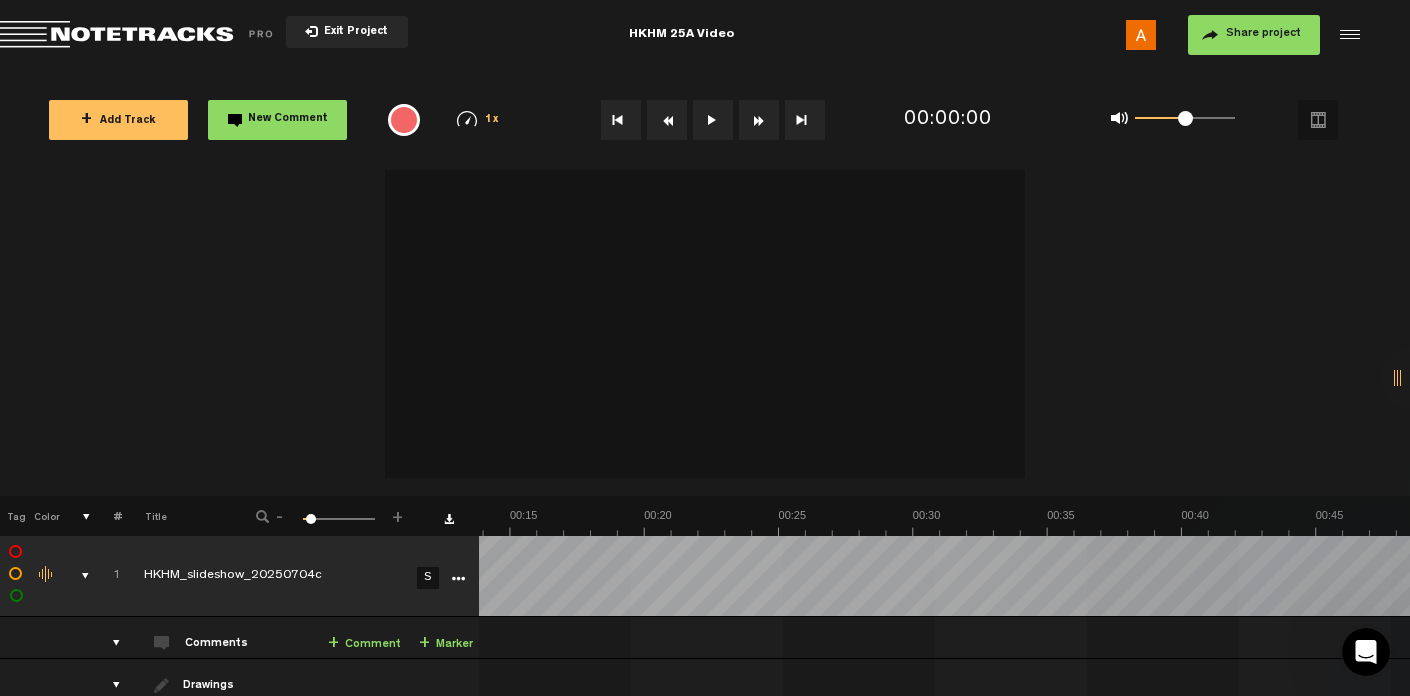 scroll, scrollTop: 0, scrollLeft: 372, axis: horizontal 